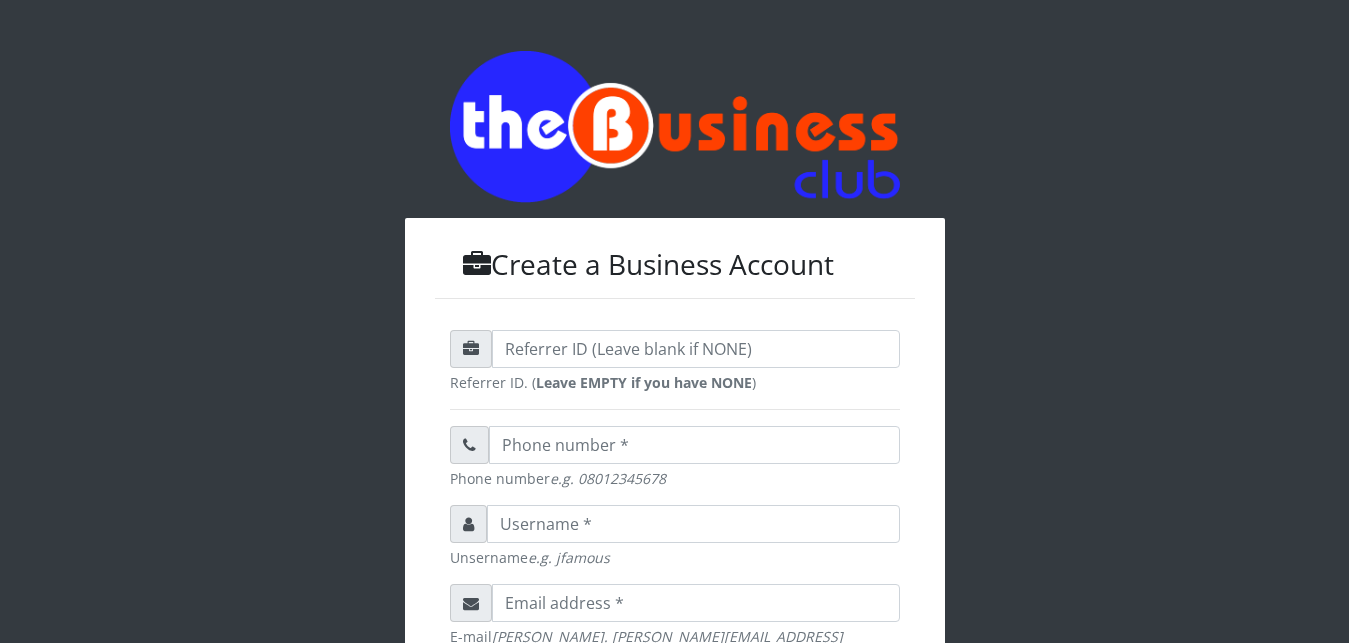 scroll, scrollTop: 0, scrollLeft: 0, axis: both 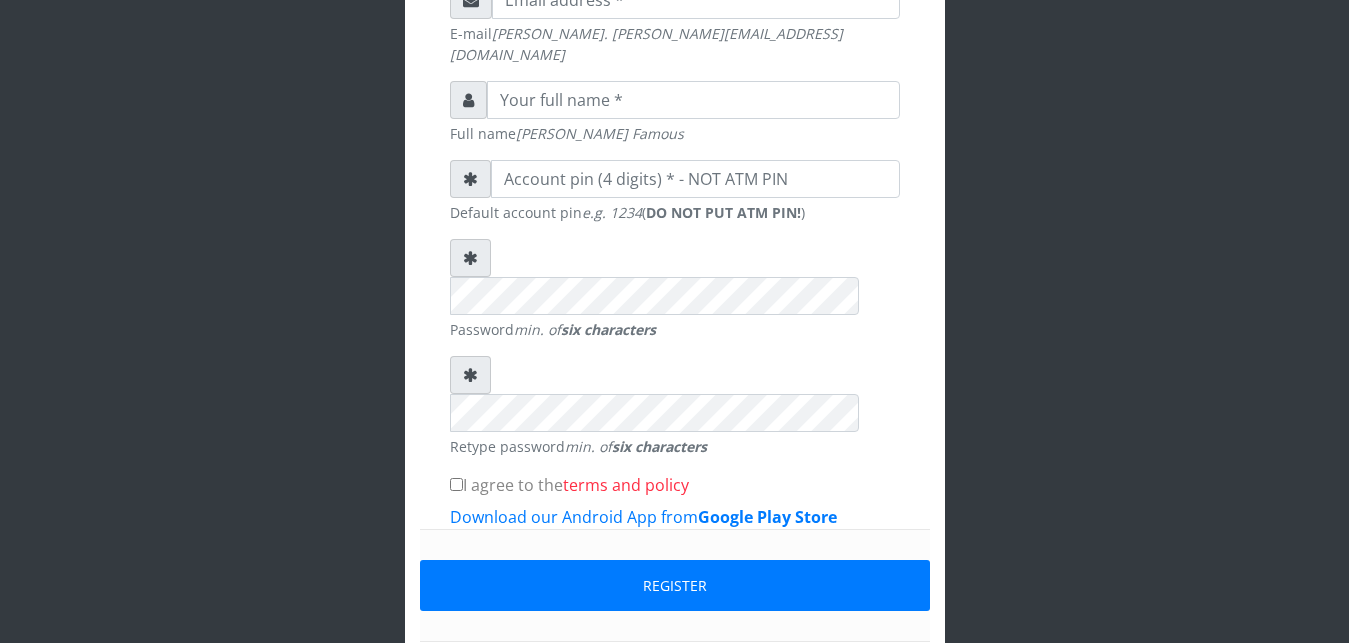 click on "Sign in" at bounding box center [761, 678] 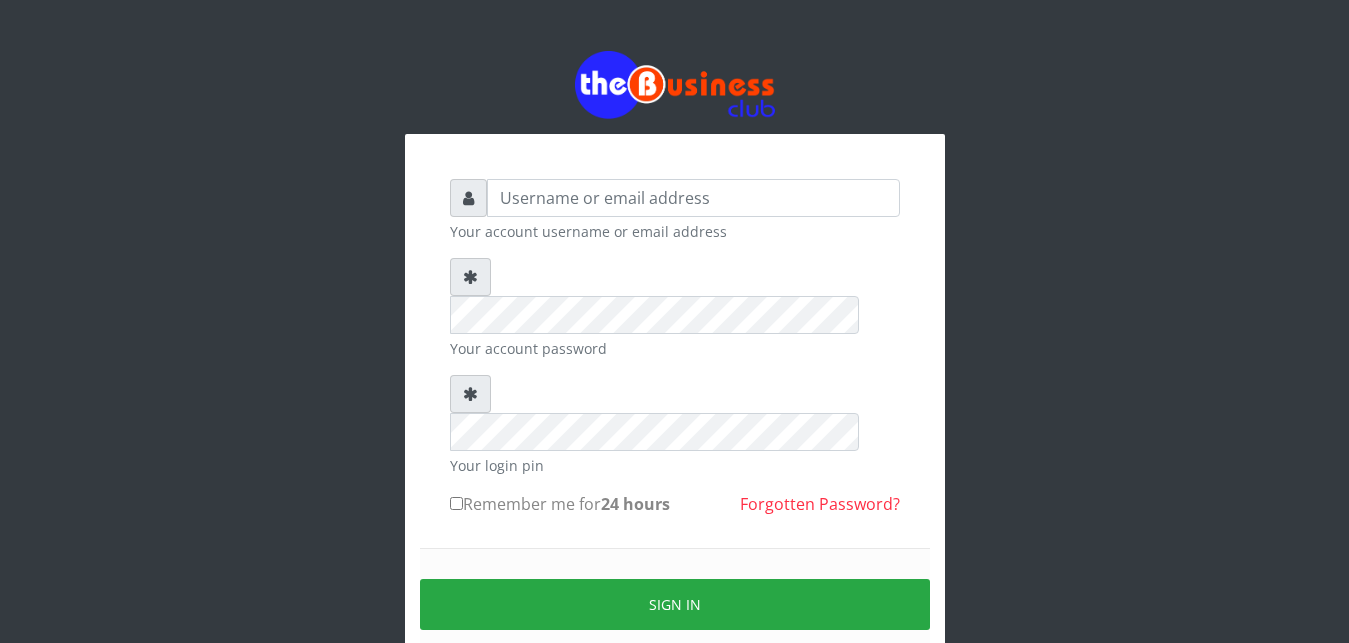 scroll, scrollTop: 0, scrollLeft: 0, axis: both 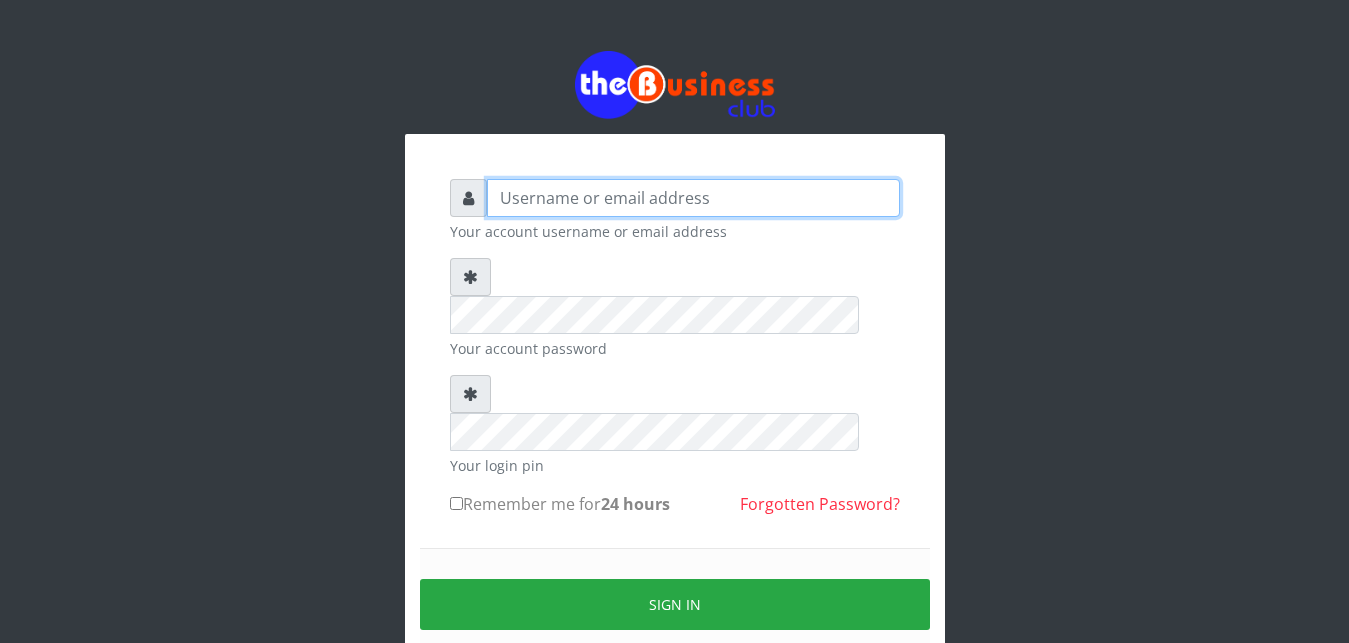 click at bounding box center (693, 198) 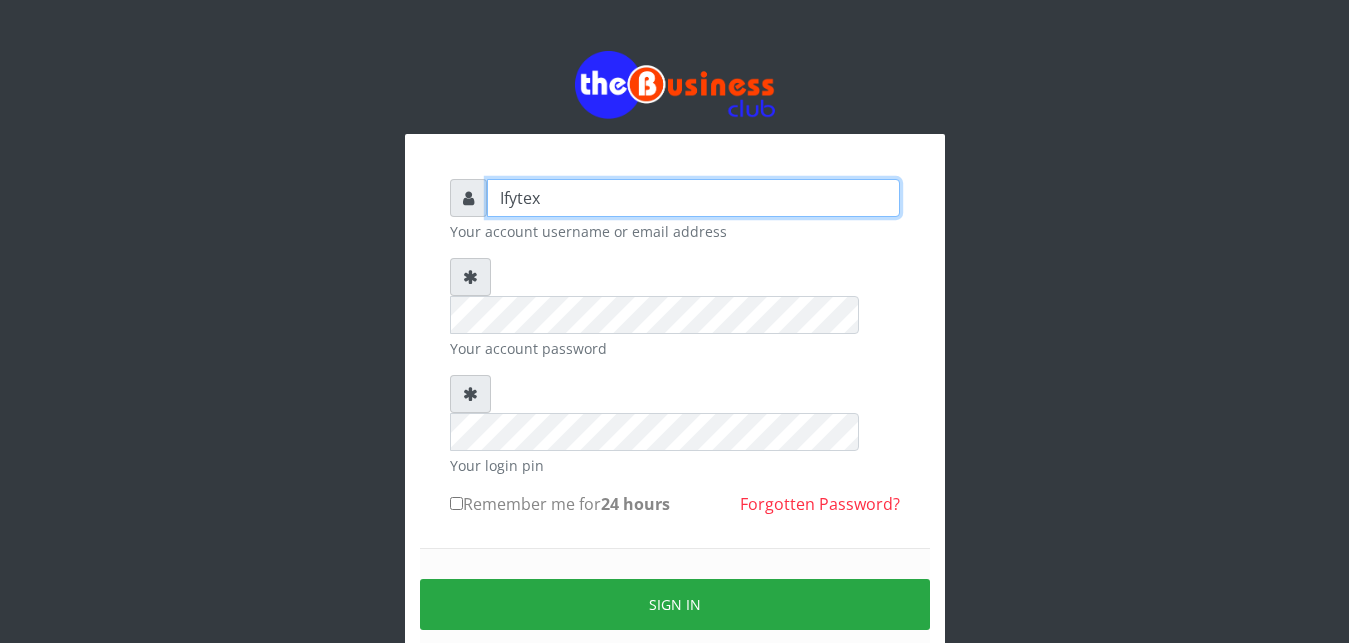 type on "Ifytex" 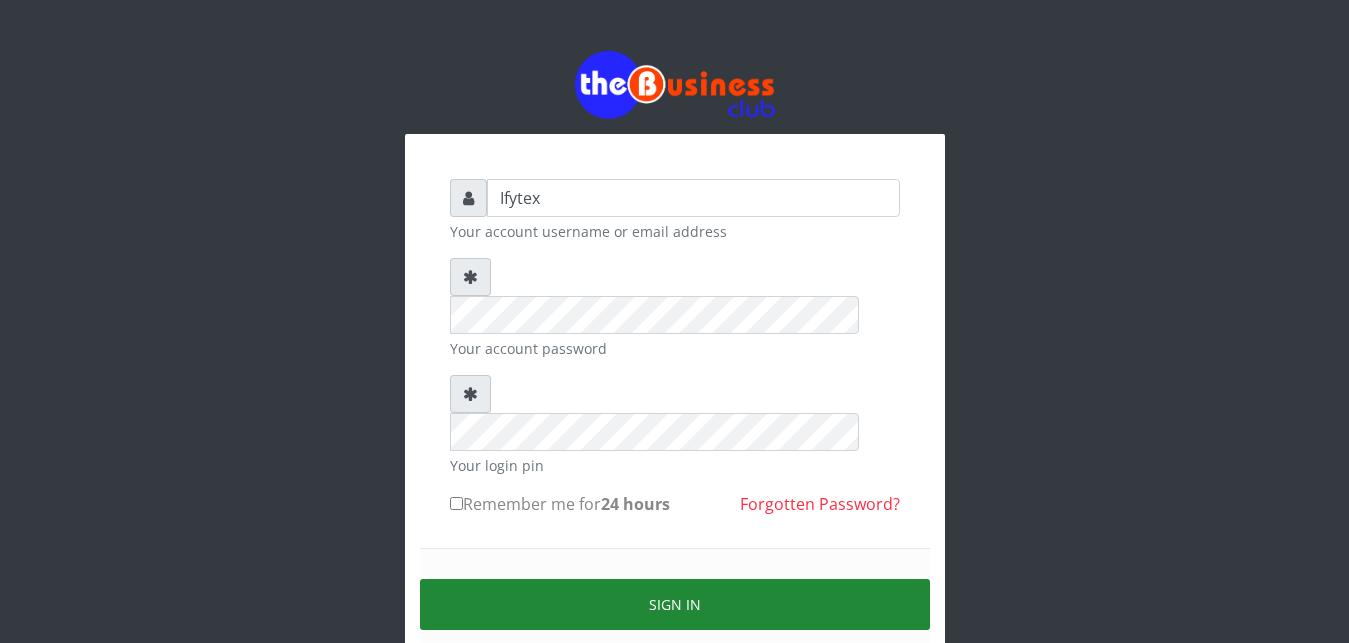 click on "Sign in" at bounding box center [675, 604] 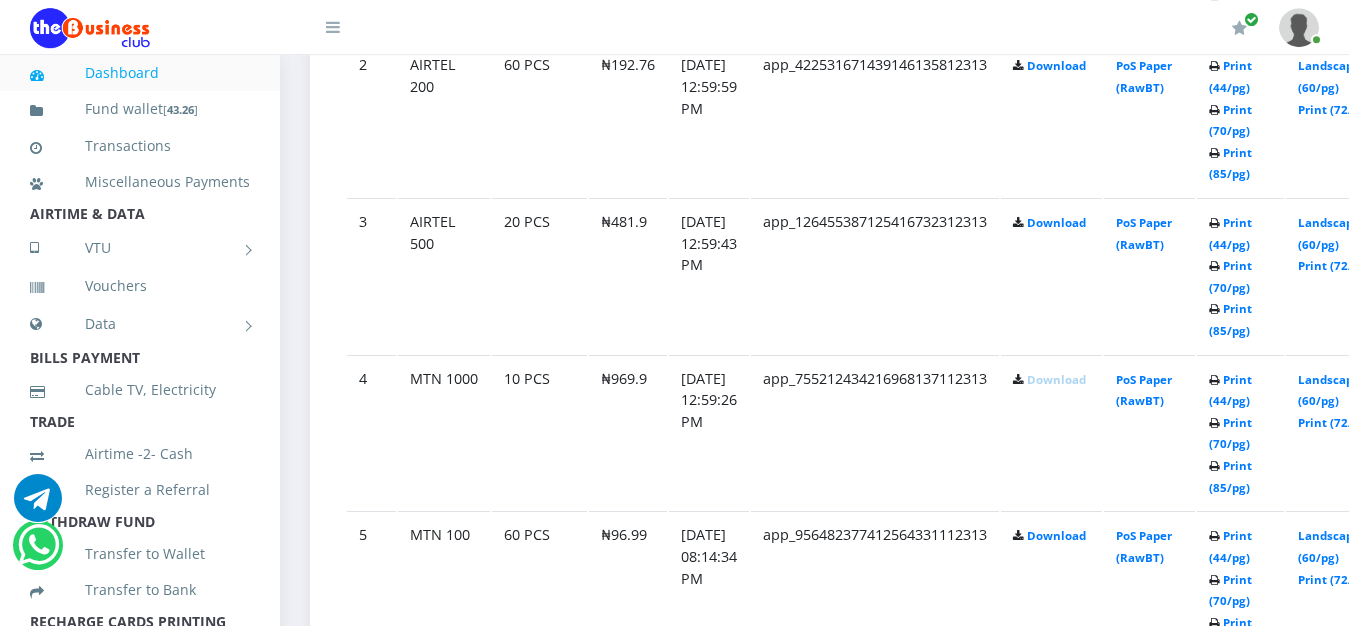 scroll, scrollTop: 1377, scrollLeft: 0, axis: vertical 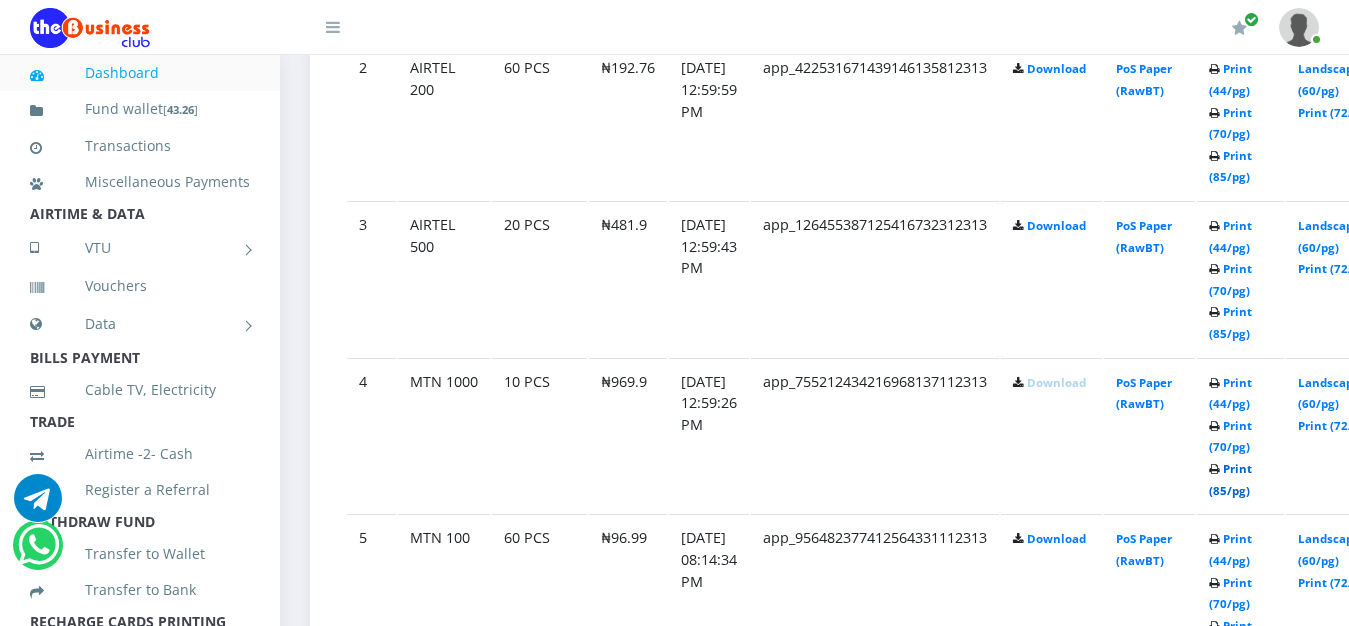 click on "Print (85/pg)" at bounding box center (1230, 479) 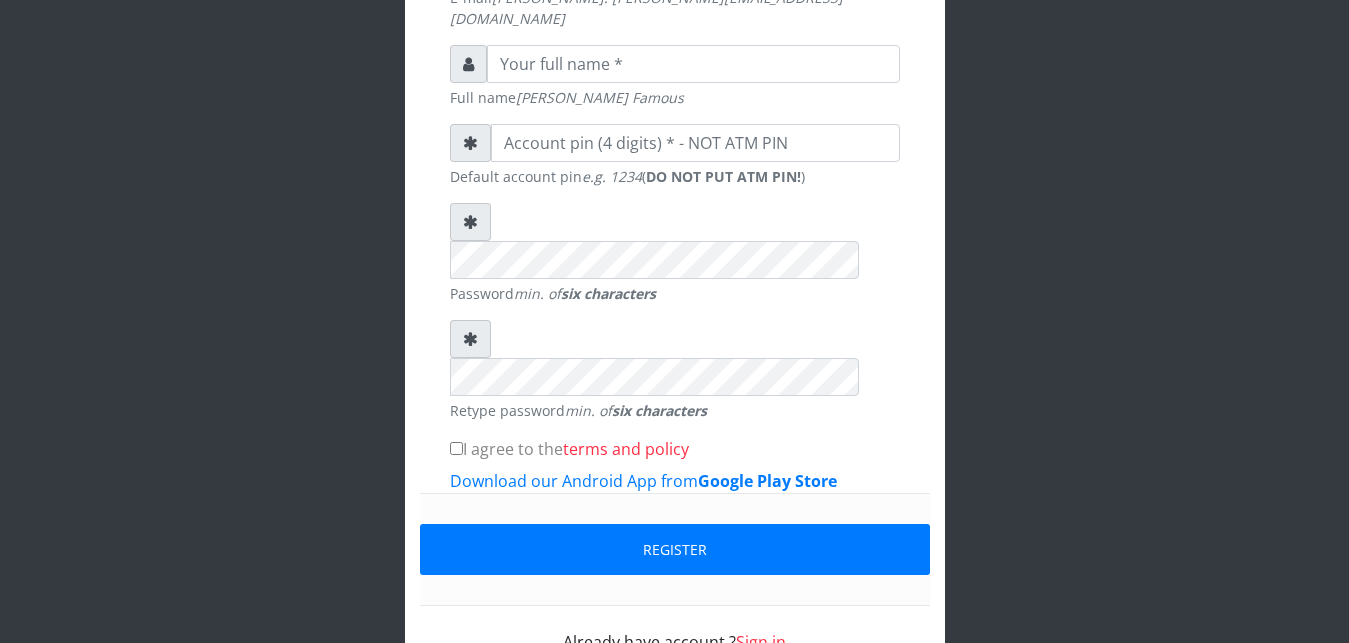 scroll, scrollTop: 639, scrollLeft: 0, axis: vertical 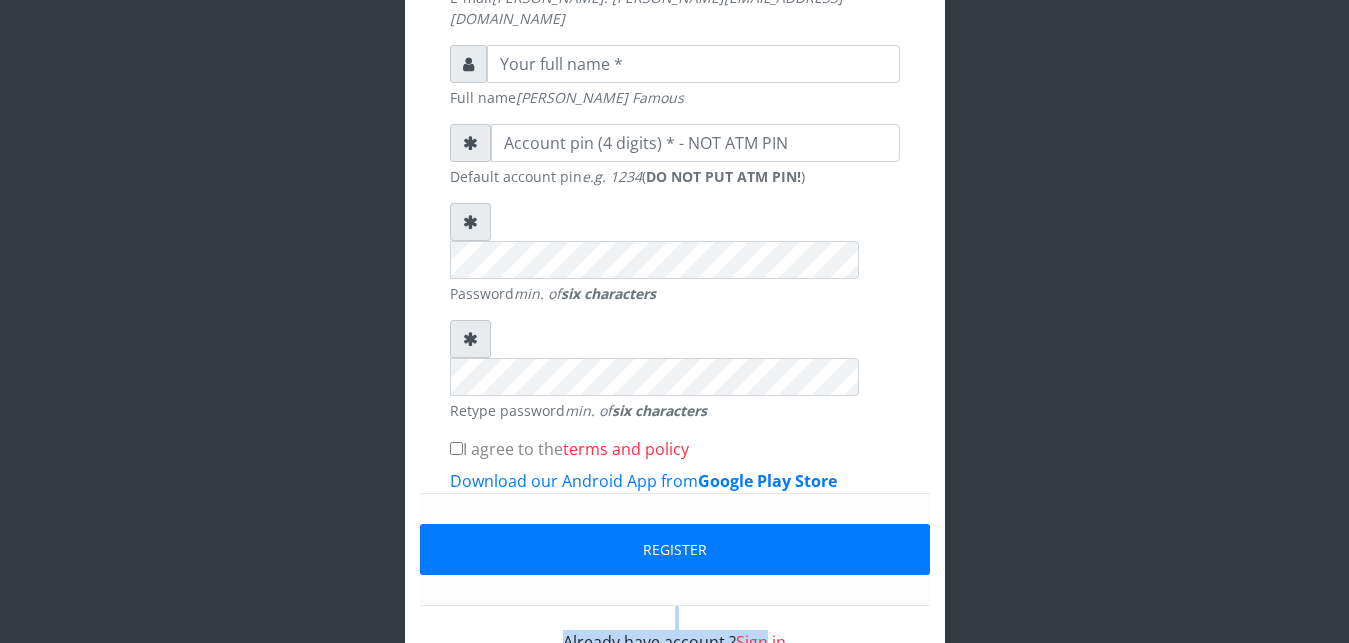 drag, startPoint x: 771, startPoint y: 405, endPoint x: 790, endPoint y: 546, distance: 142.27438 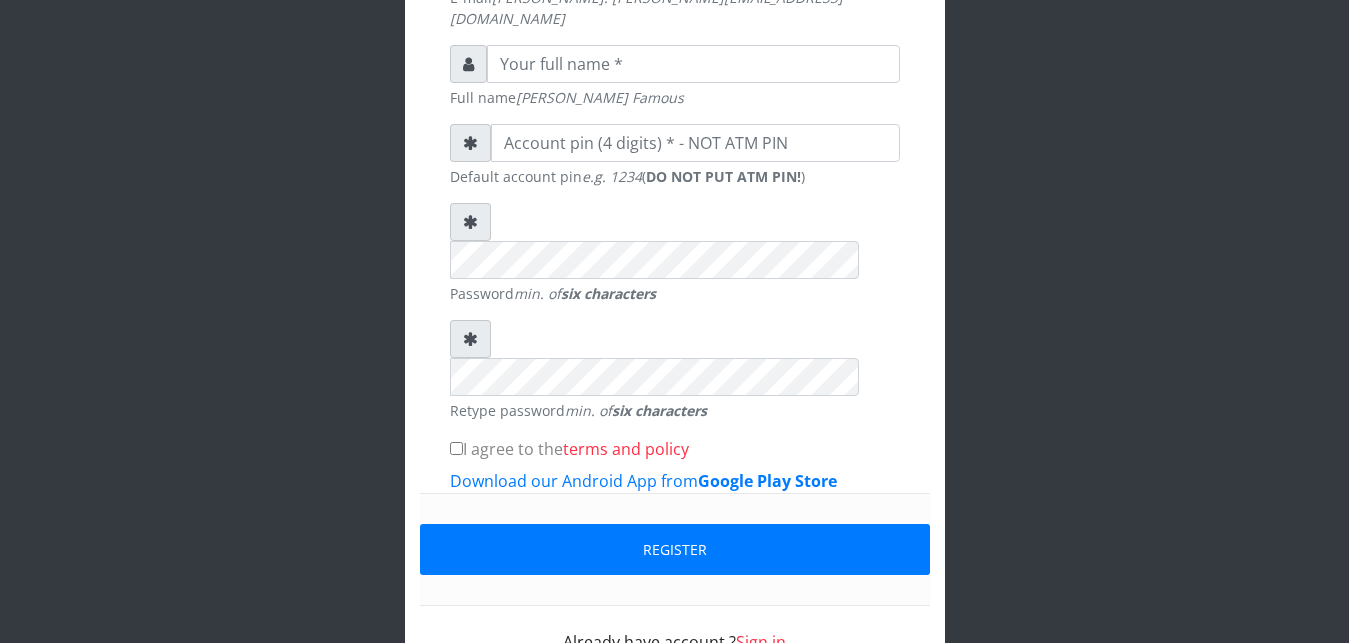click on "Sign in" at bounding box center (761, 642) 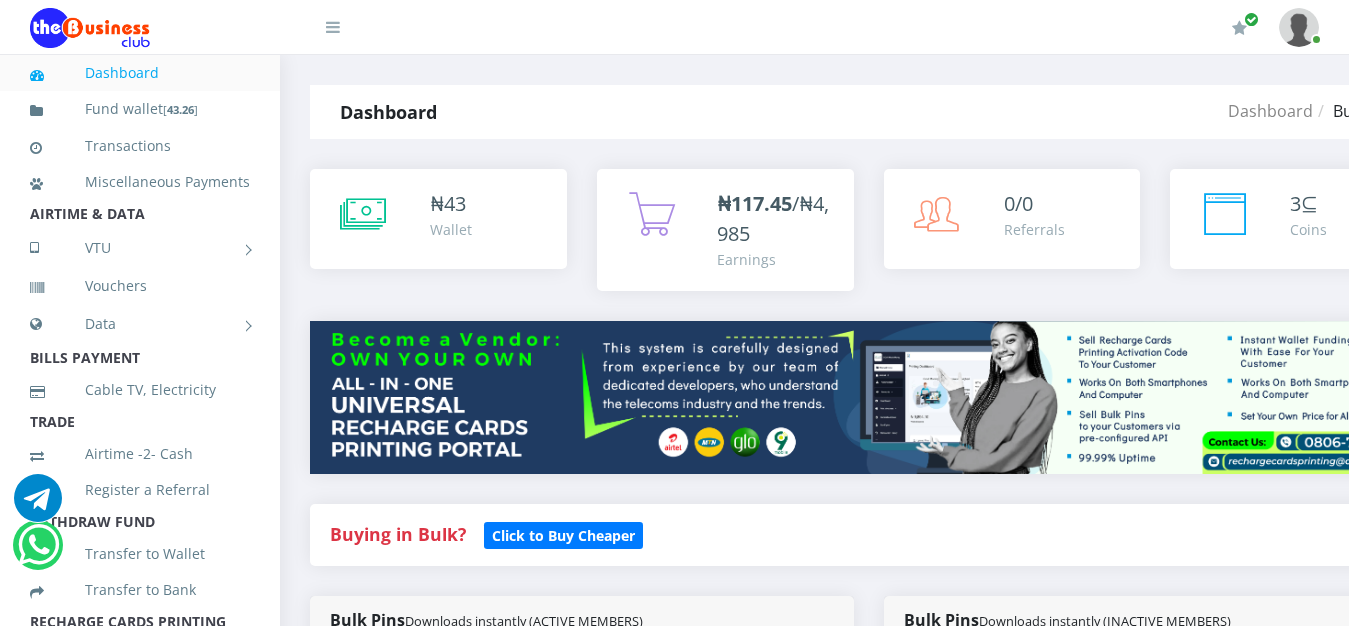 scroll, scrollTop: 0, scrollLeft: 0, axis: both 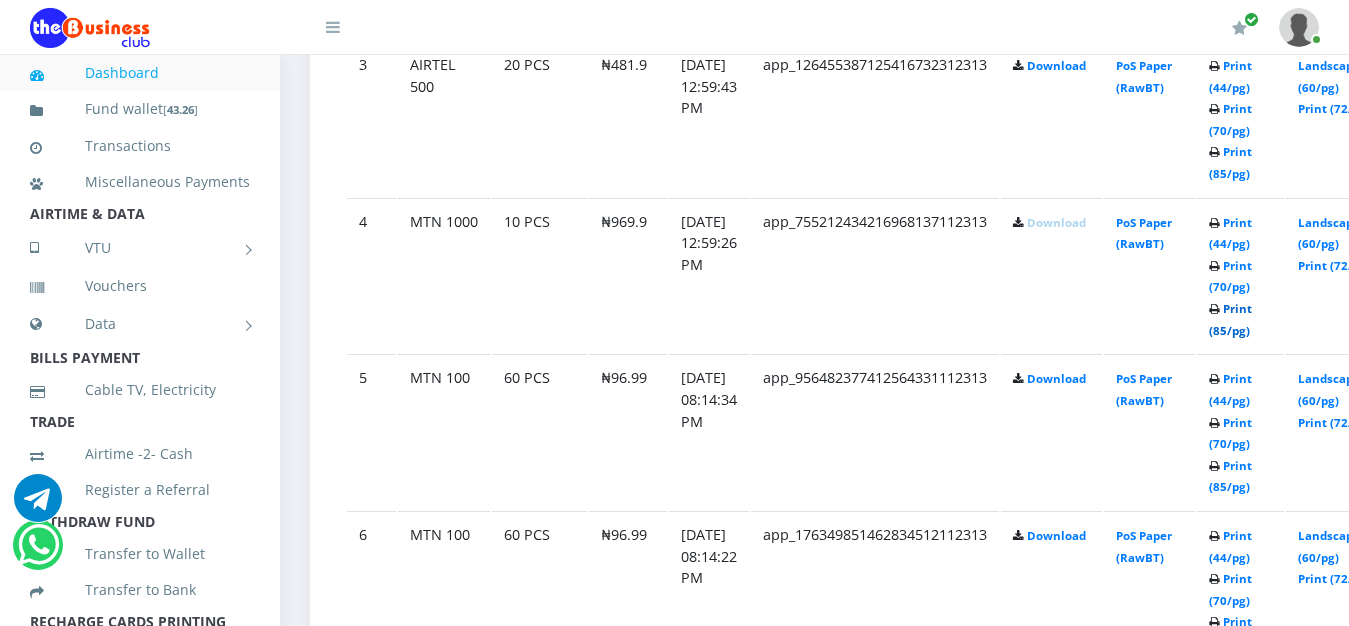 click on "Print (85/pg)" at bounding box center (1230, 319) 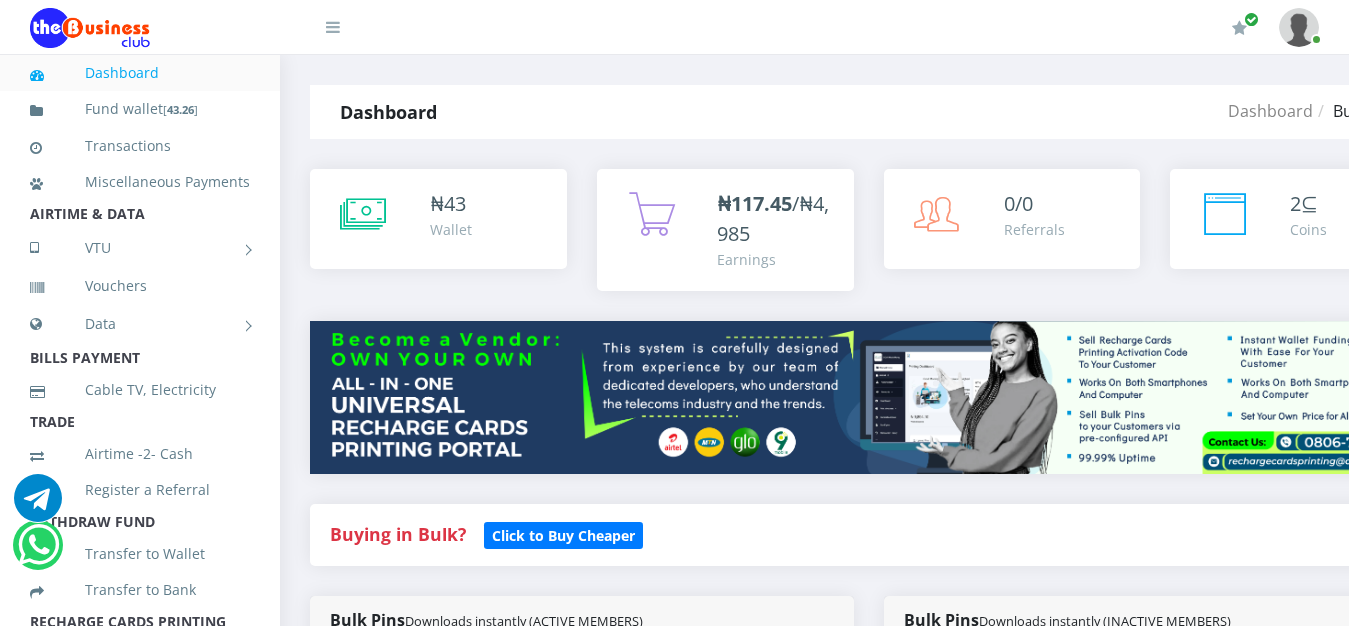 scroll, scrollTop: 1537, scrollLeft: 0, axis: vertical 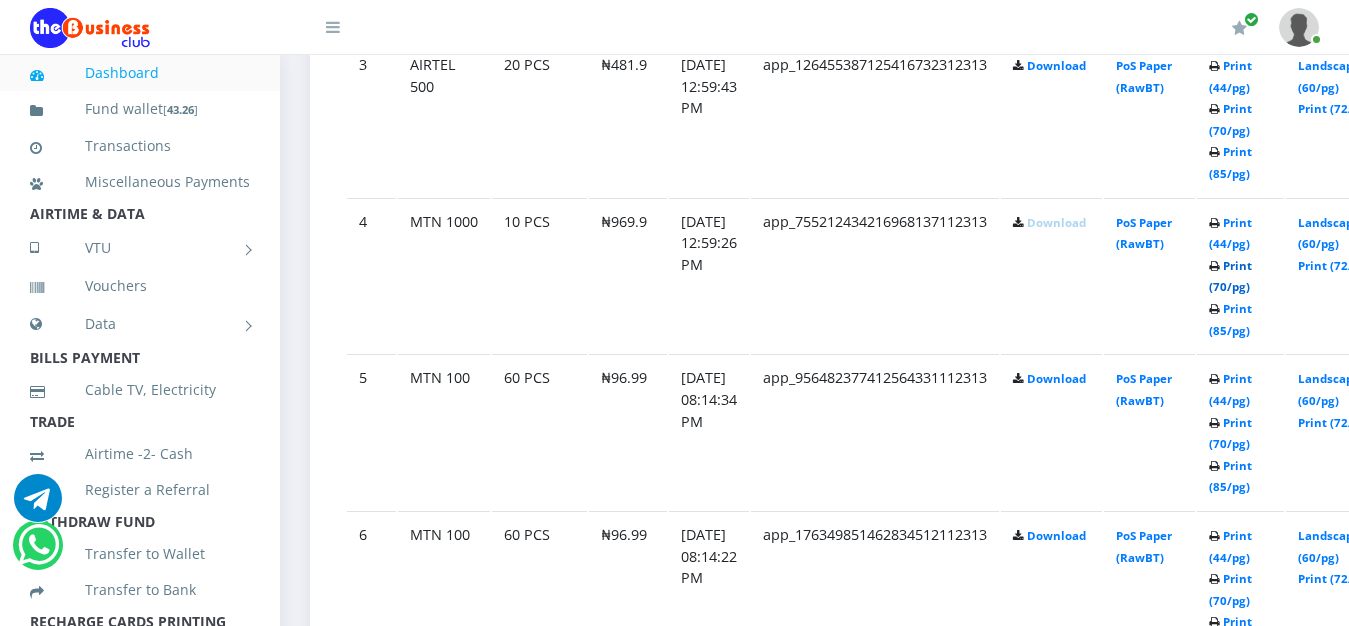 click on "Print (70/pg)" at bounding box center (1230, 276) 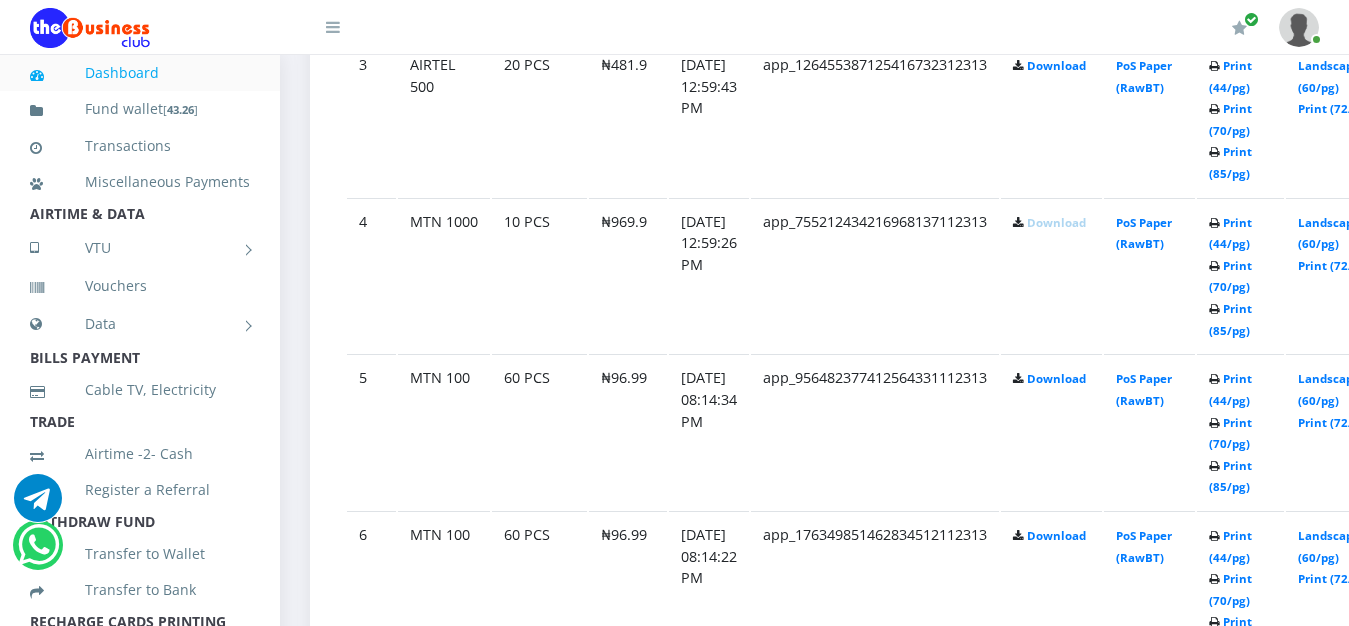 scroll, scrollTop: 1537, scrollLeft: 0, axis: vertical 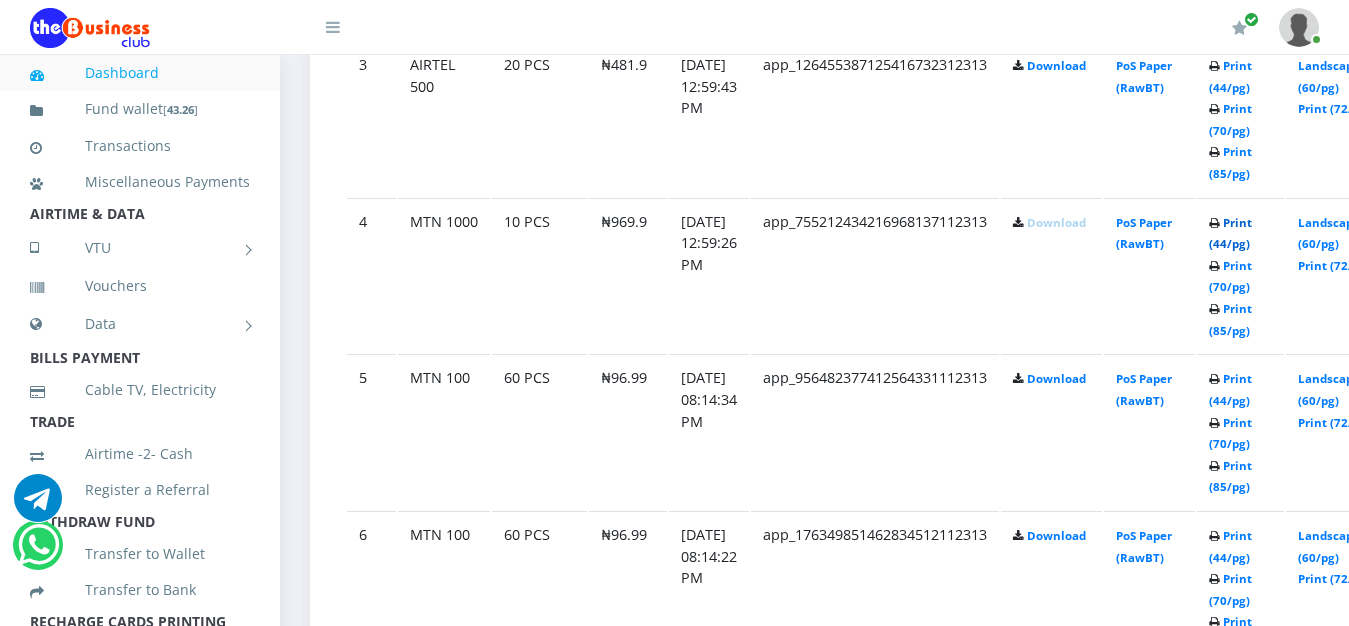 click on "Print (44/pg)" at bounding box center [1230, 233] 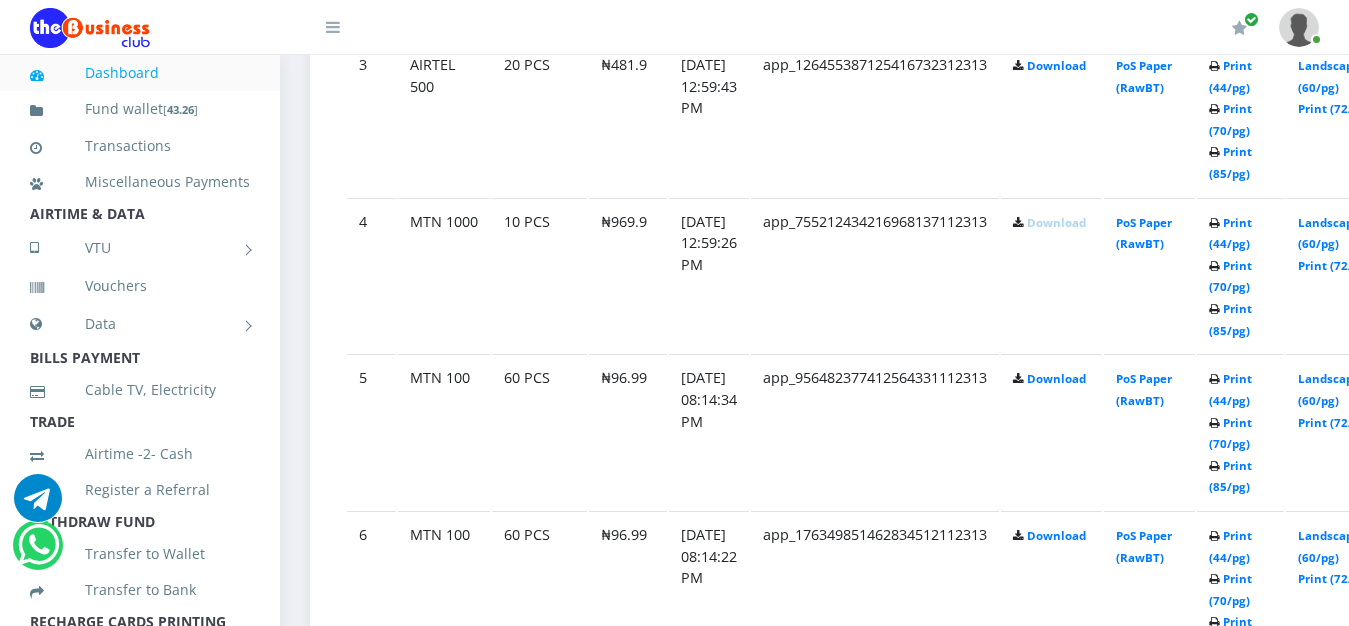 scroll, scrollTop: 1537, scrollLeft: 0, axis: vertical 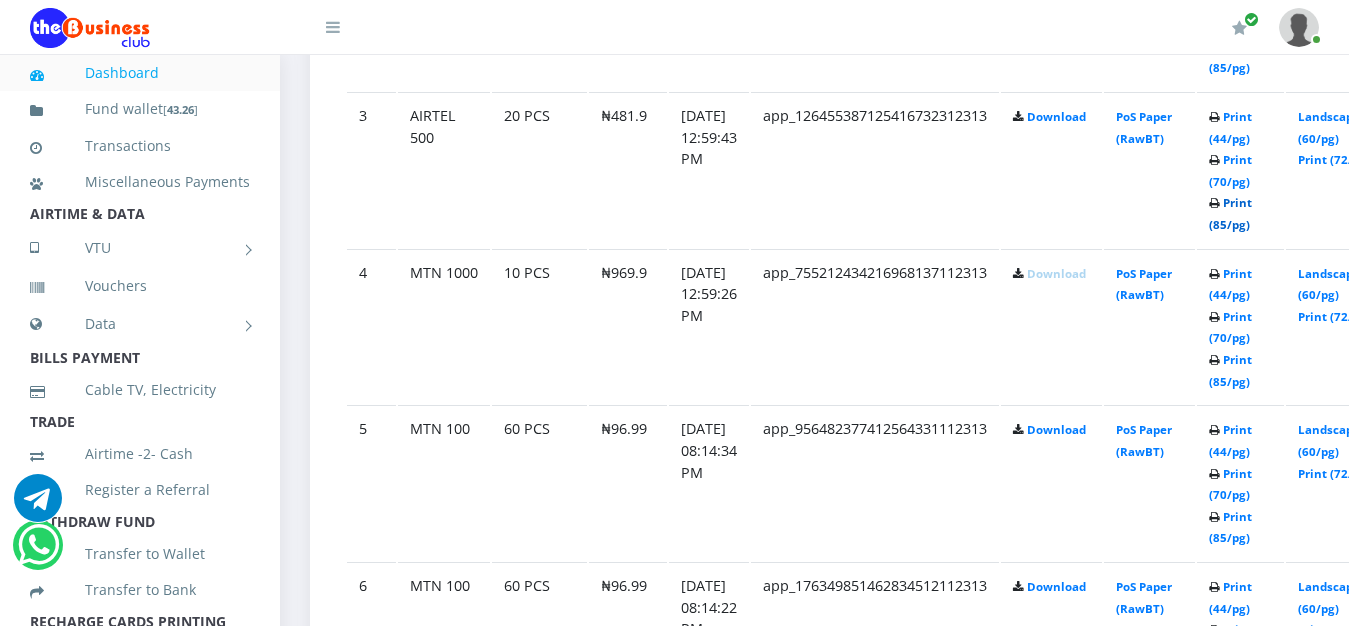 click on "Print (85/pg)" at bounding box center (1230, 213) 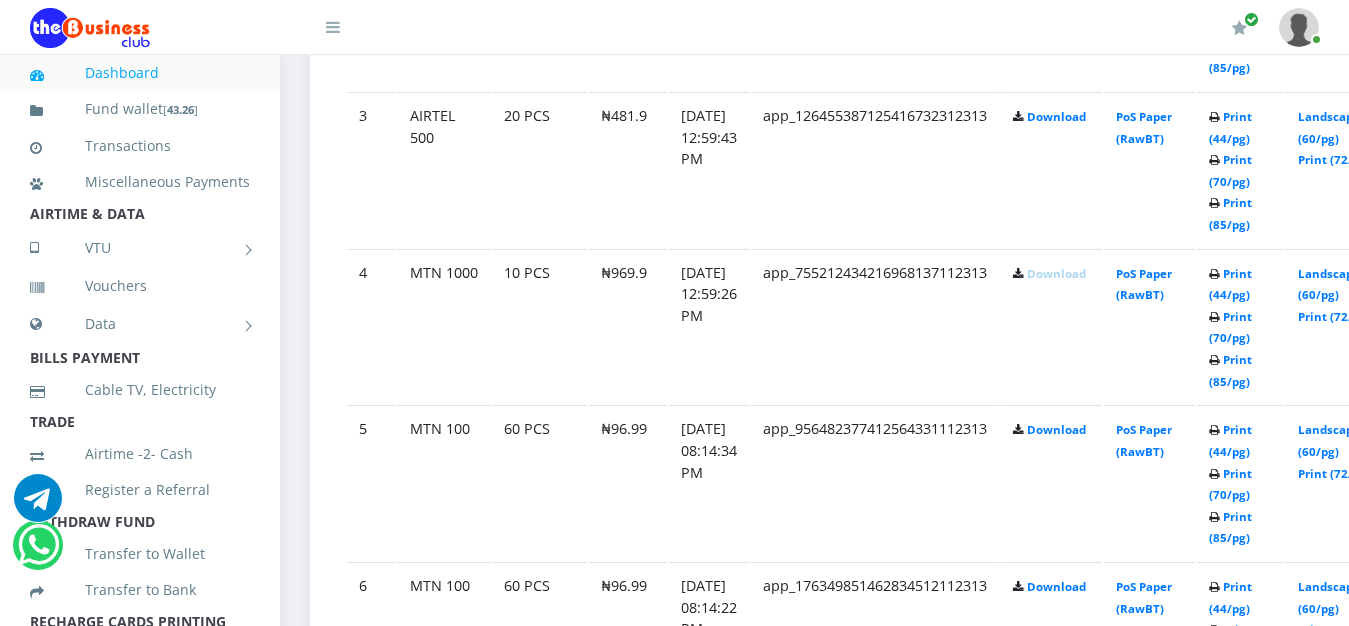 scroll, scrollTop: 1486, scrollLeft: 0, axis: vertical 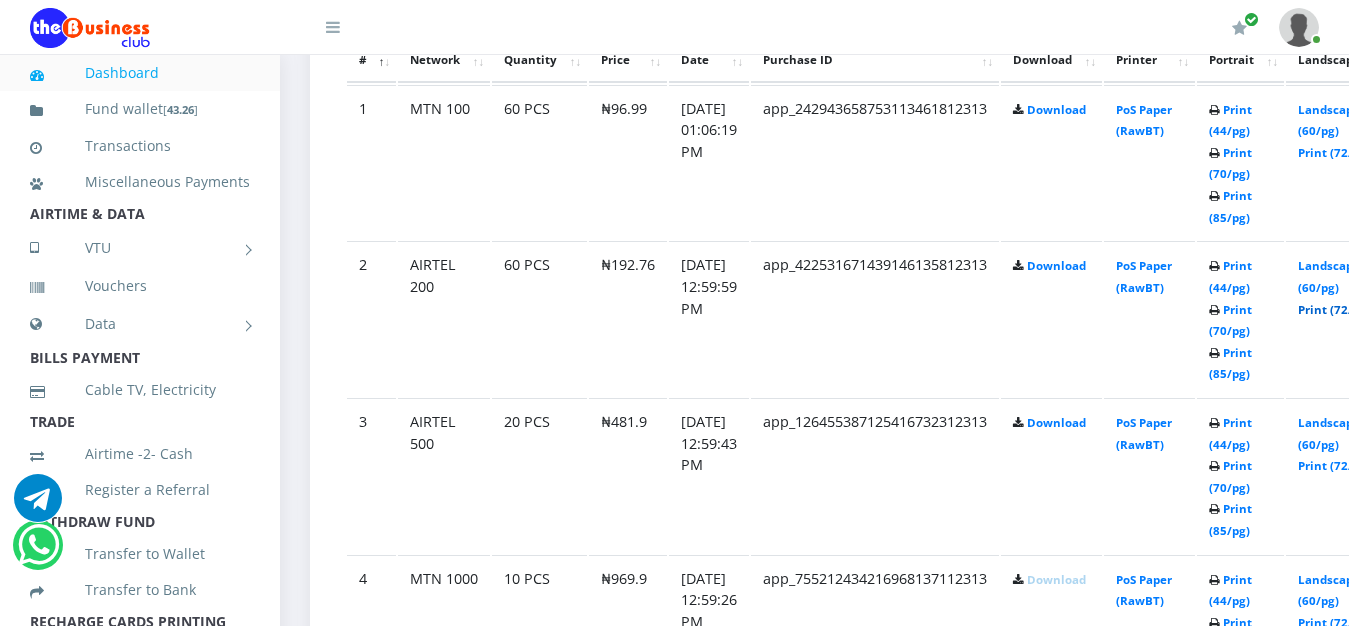 click on "Print (72/pg)" at bounding box center [1334, 309] 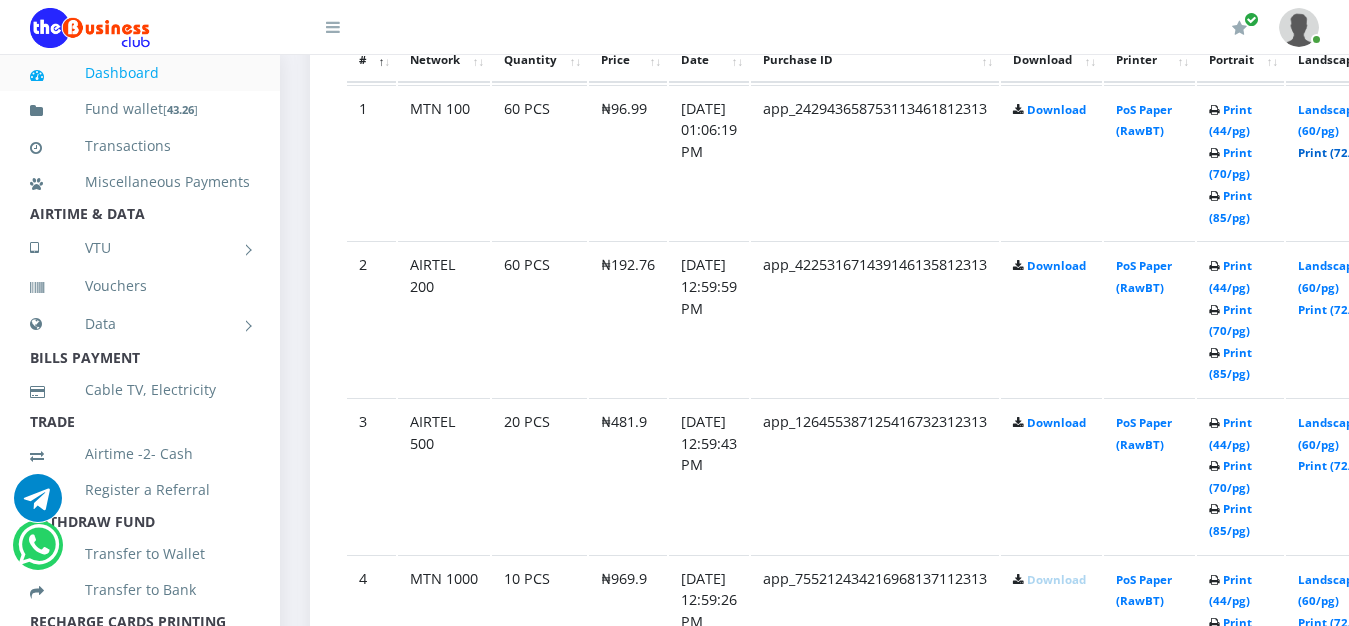 click on "Print (72/pg)" at bounding box center [1334, 152] 